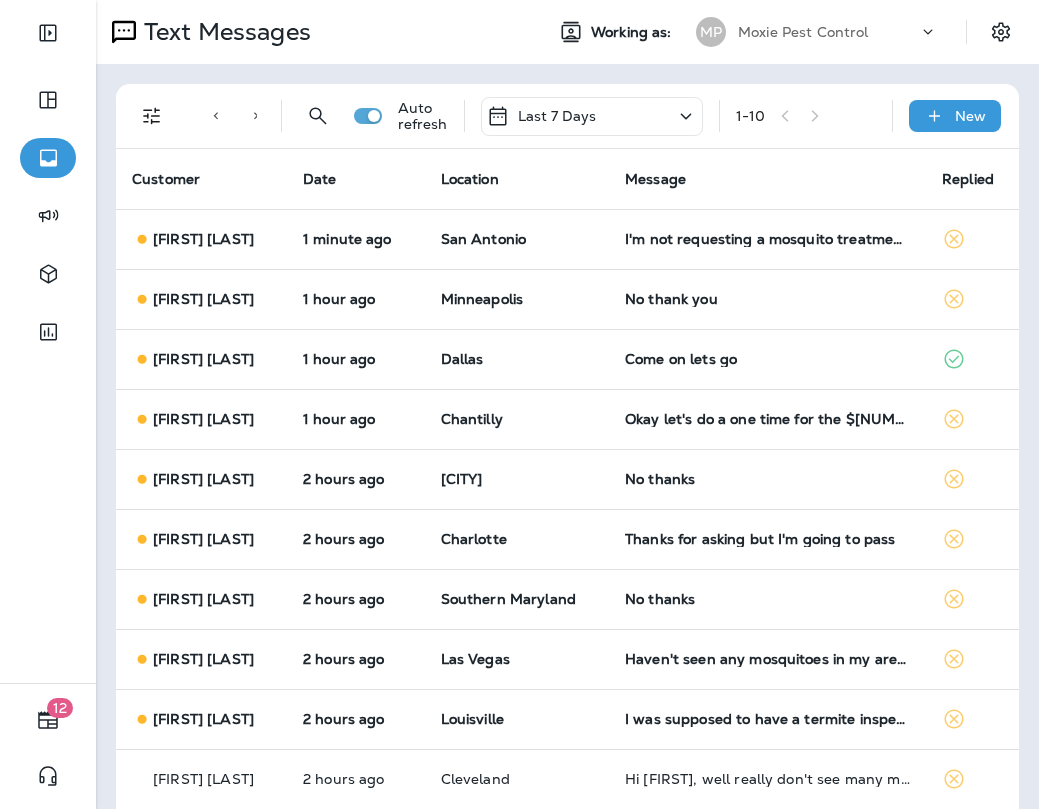 scroll, scrollTop: 0, scrollLeft: 0, axis: both 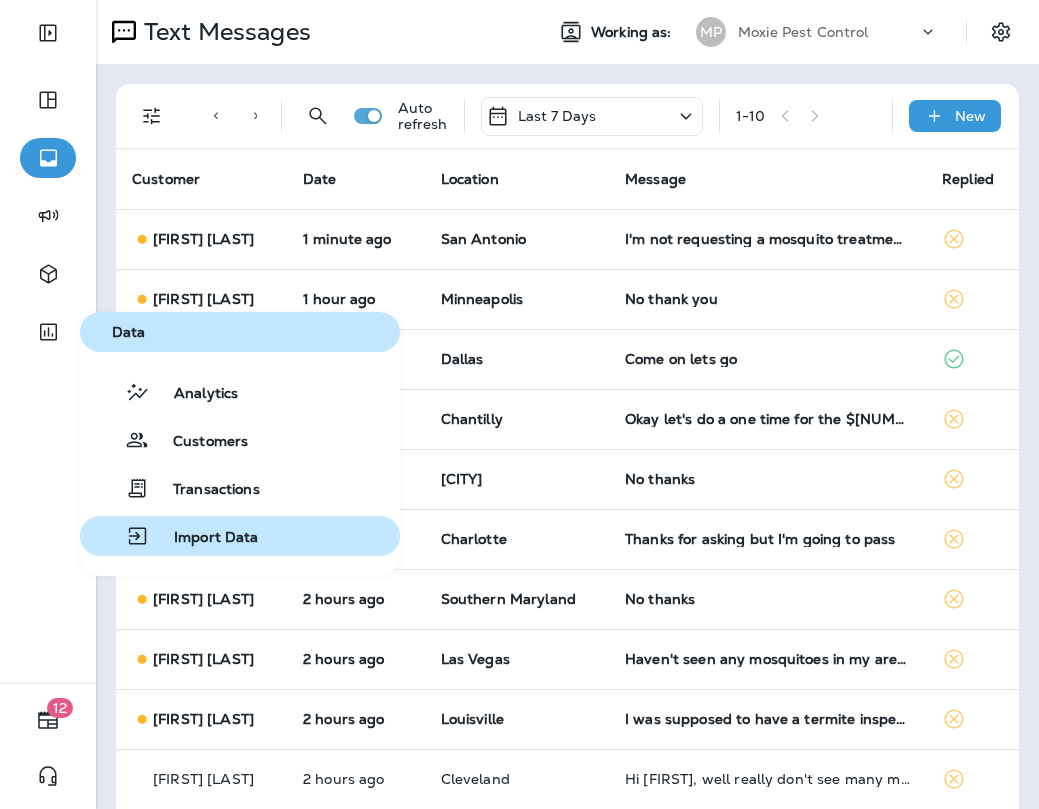 click on "Import Data" at bounding box center [173, 536] 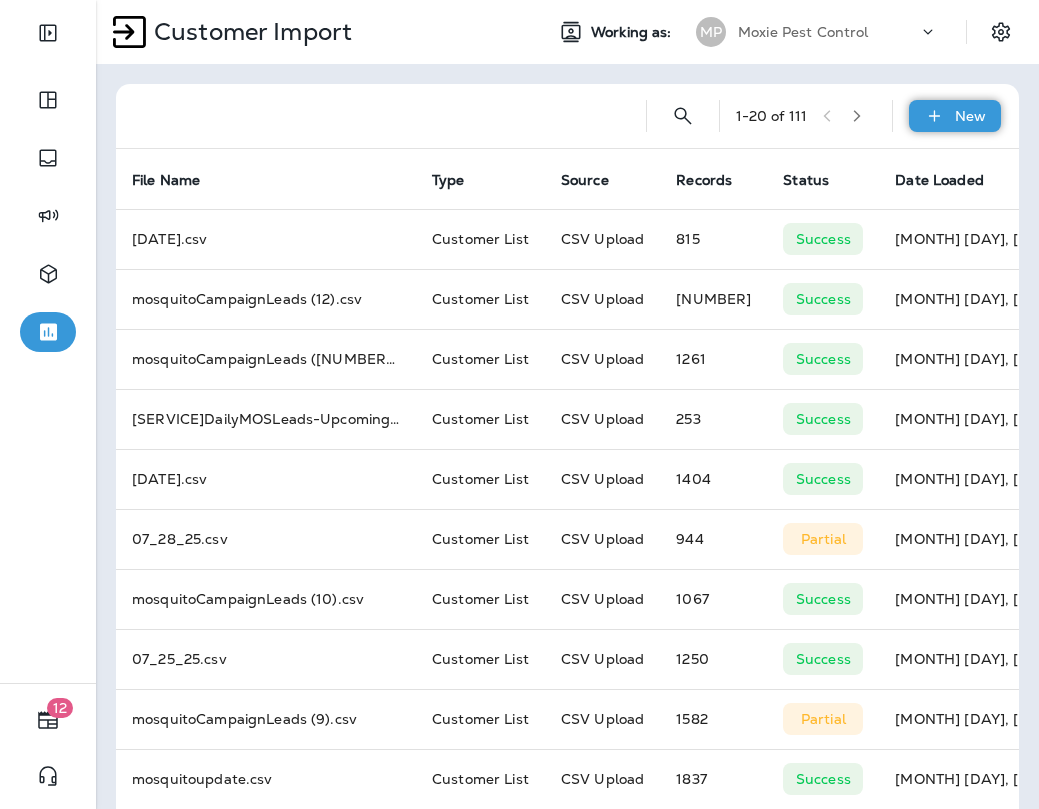 click 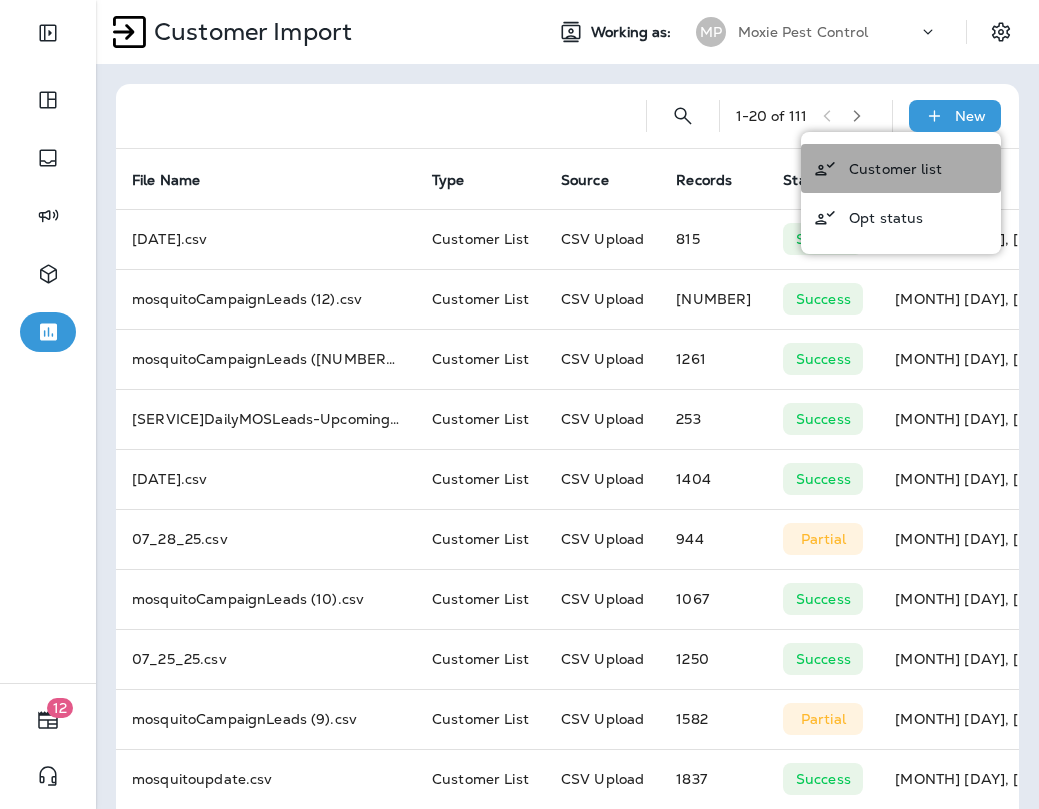 click on "Customer list" at bounding box center [895, 169] 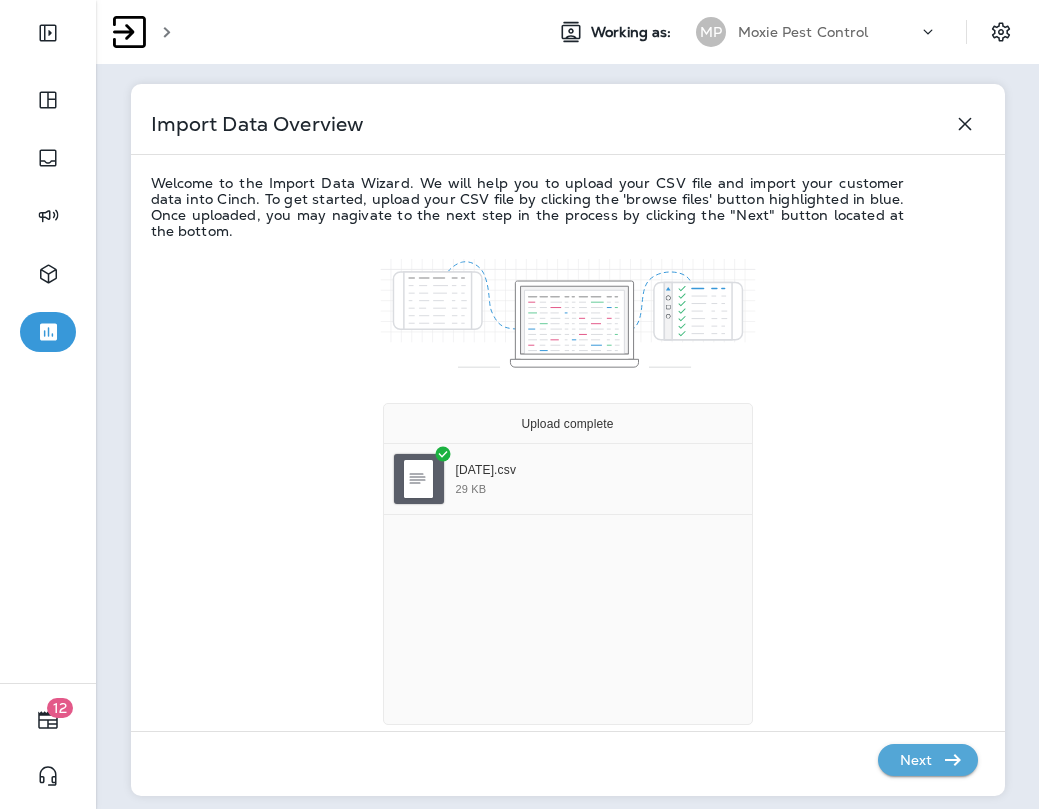 click on "Drop your files here Upload complete [DATE].csv 29 KB Complete Done" at bounding box center (568, 599) 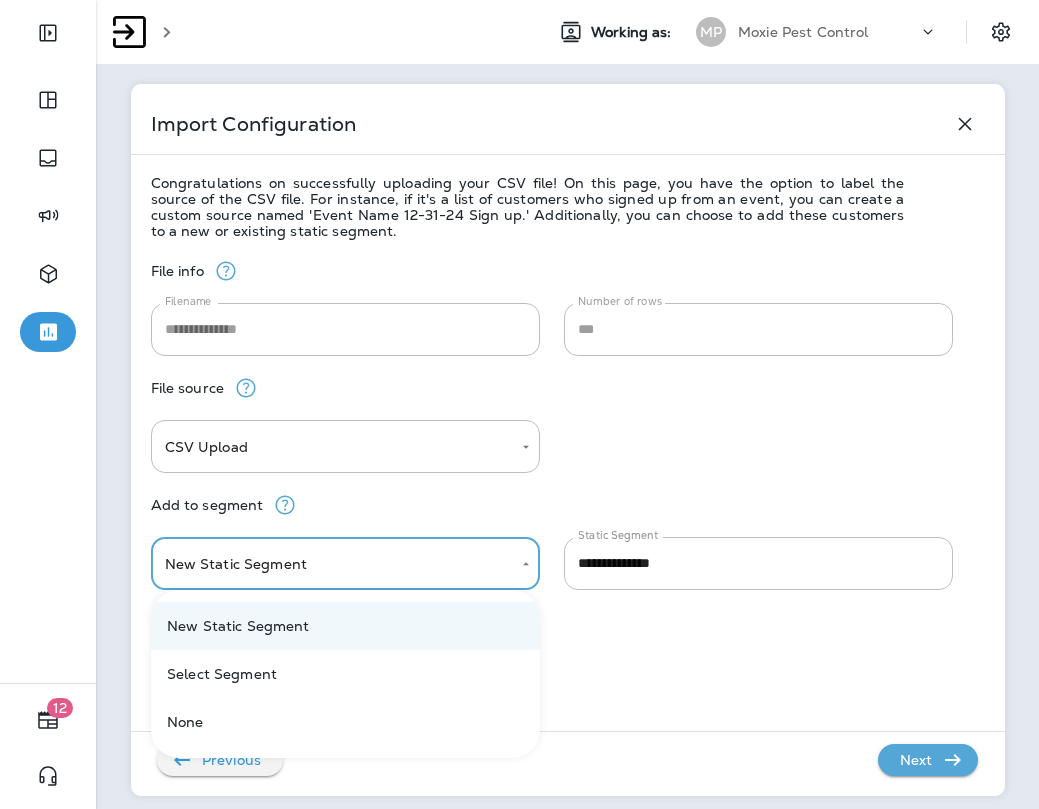 click on "**********" at bounding box center [519, 0] 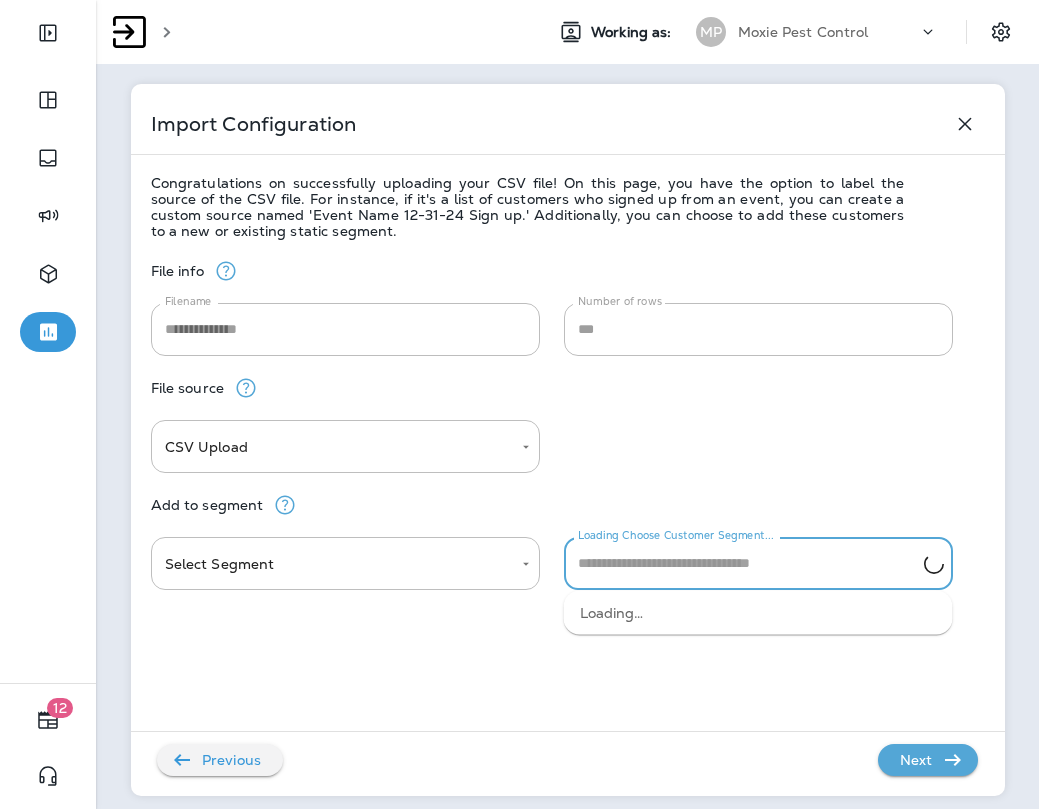 click on "Loading Choose Customer Segment..." at bounding box center [748, 563] 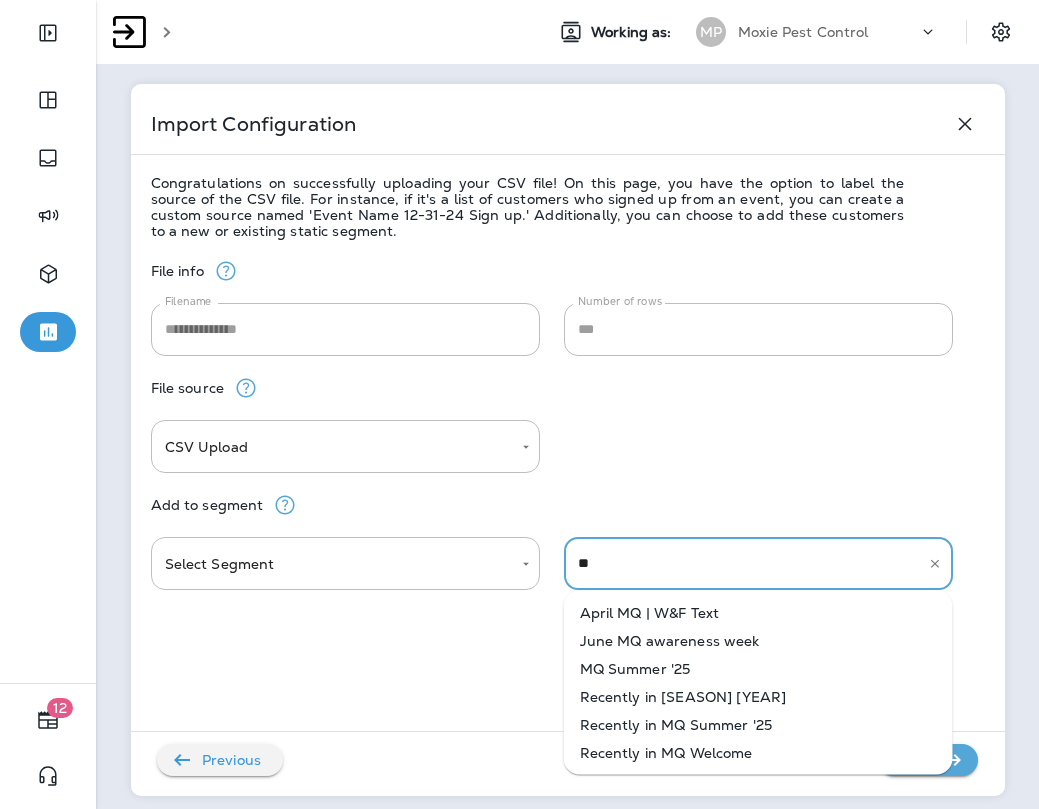 click on "MQ Summer '25" at bounding box center [758, 669] 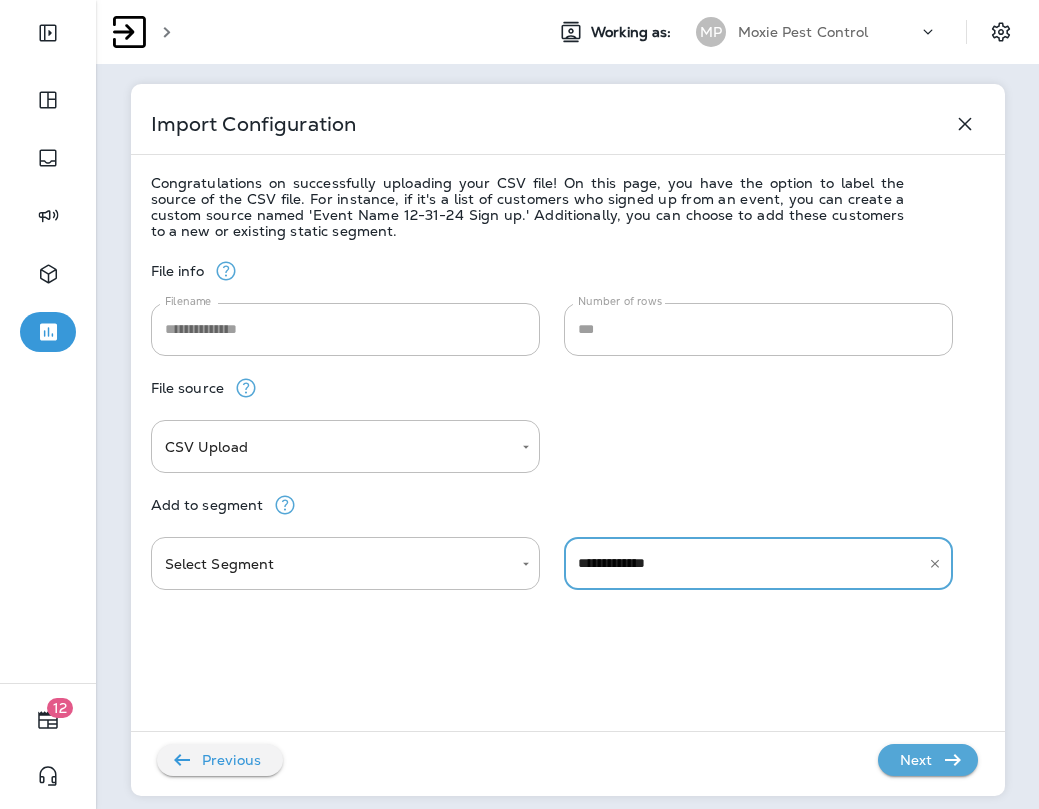 type on "**********" 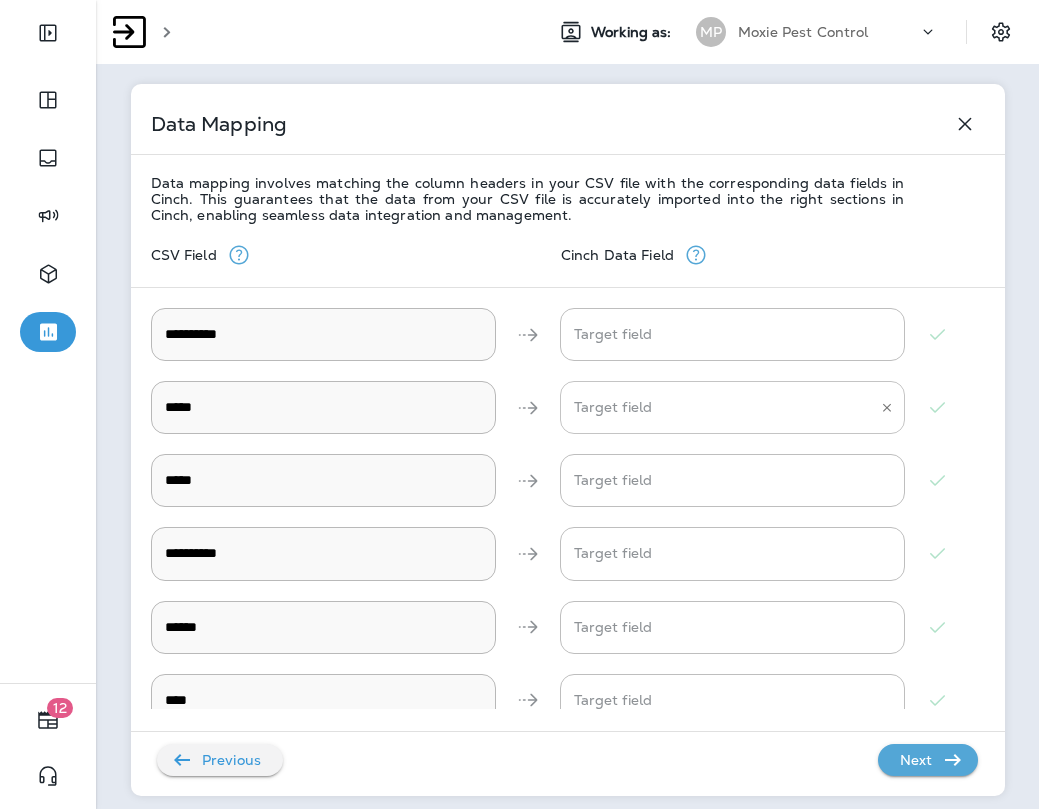 click on "Target field" at bounding box center (717, 407) 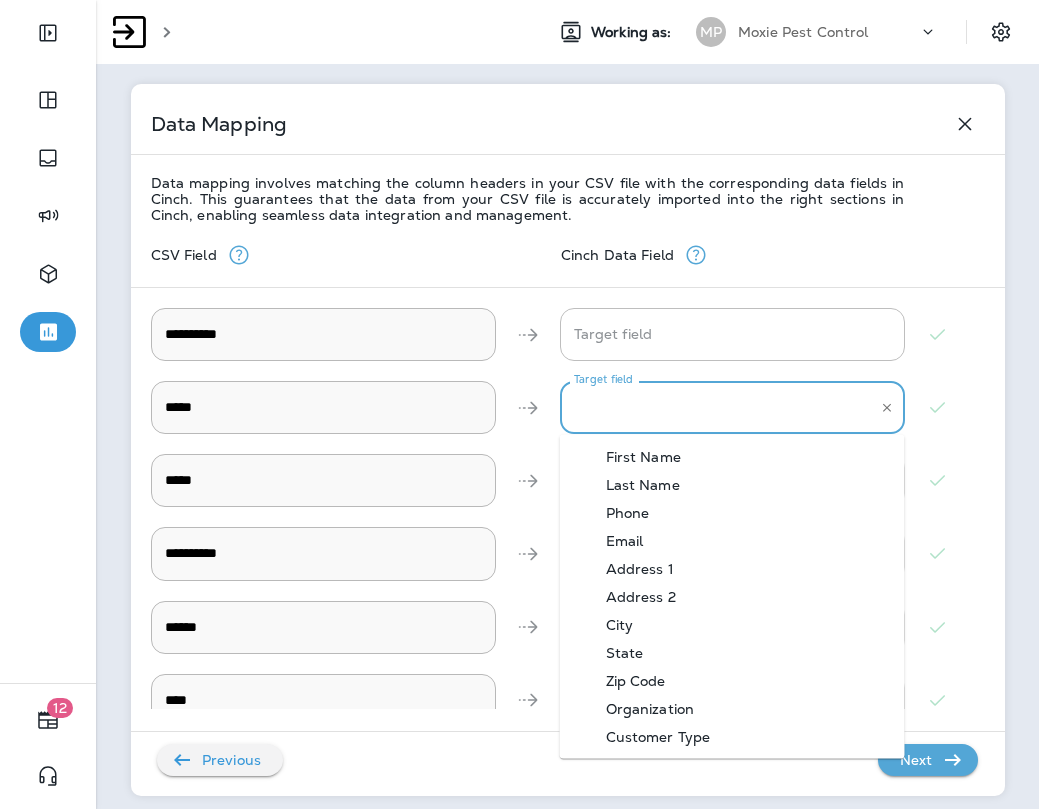 click on "First Name" at bounding box center [643, 457] 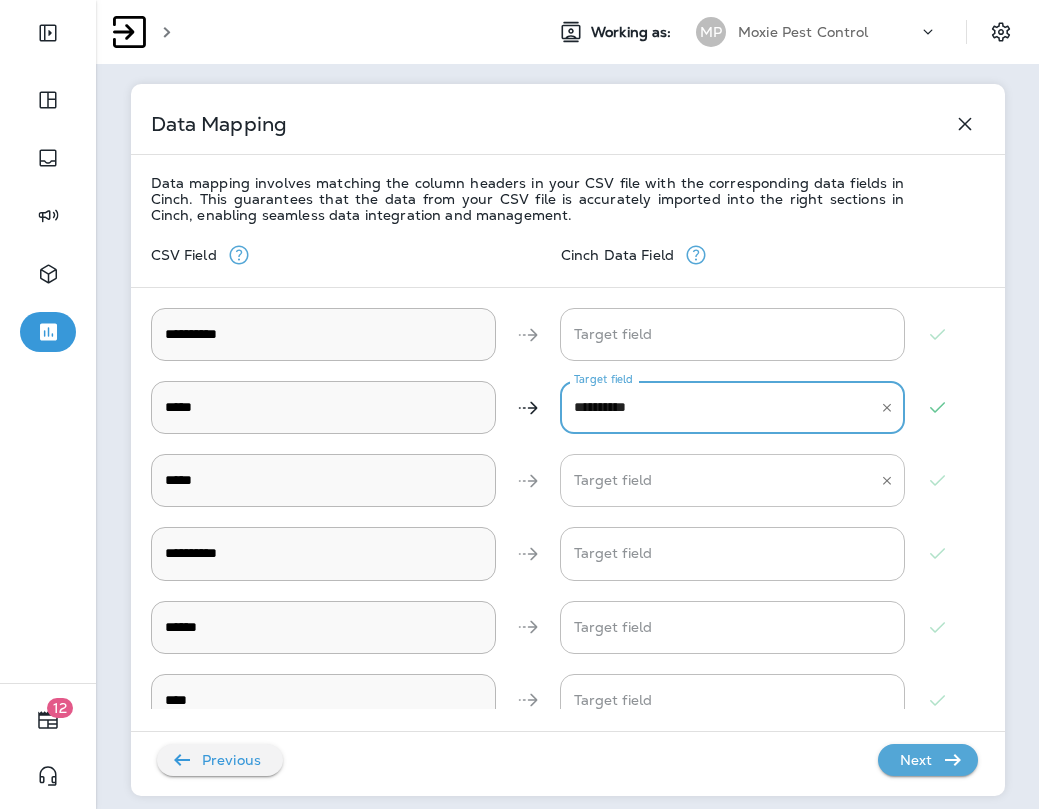 click on "Target field" at bounding box center (717, 480) 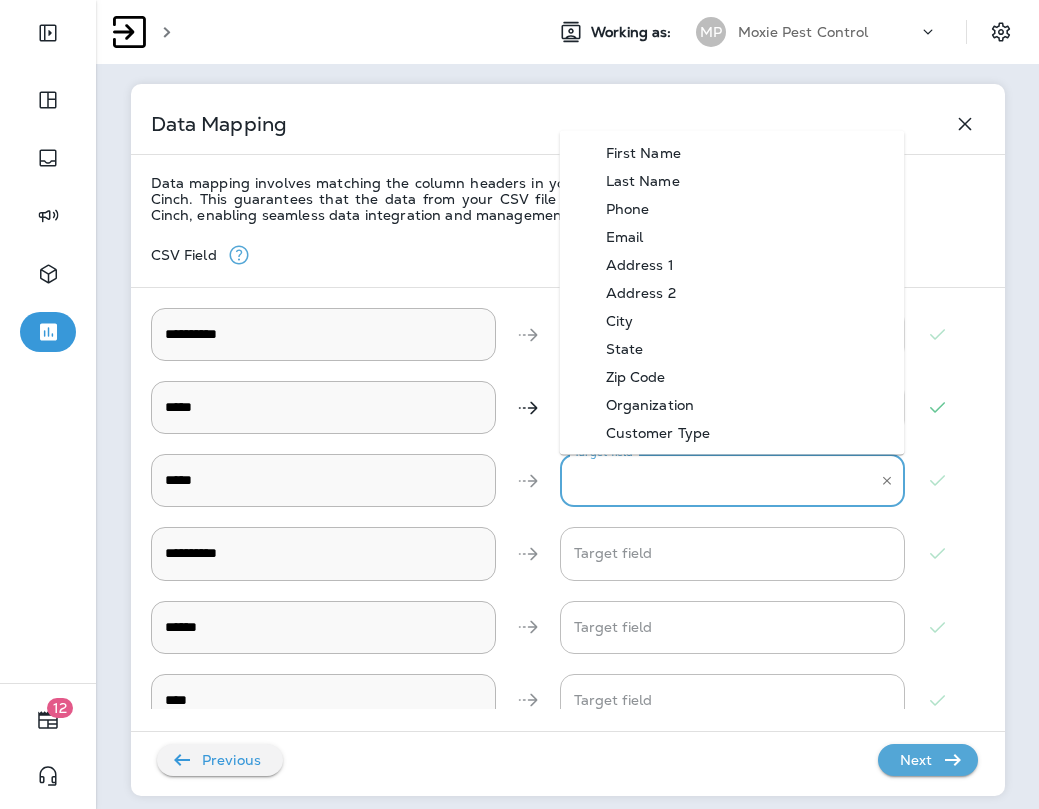 click on "Last Name" at bounding box center [732, 181] 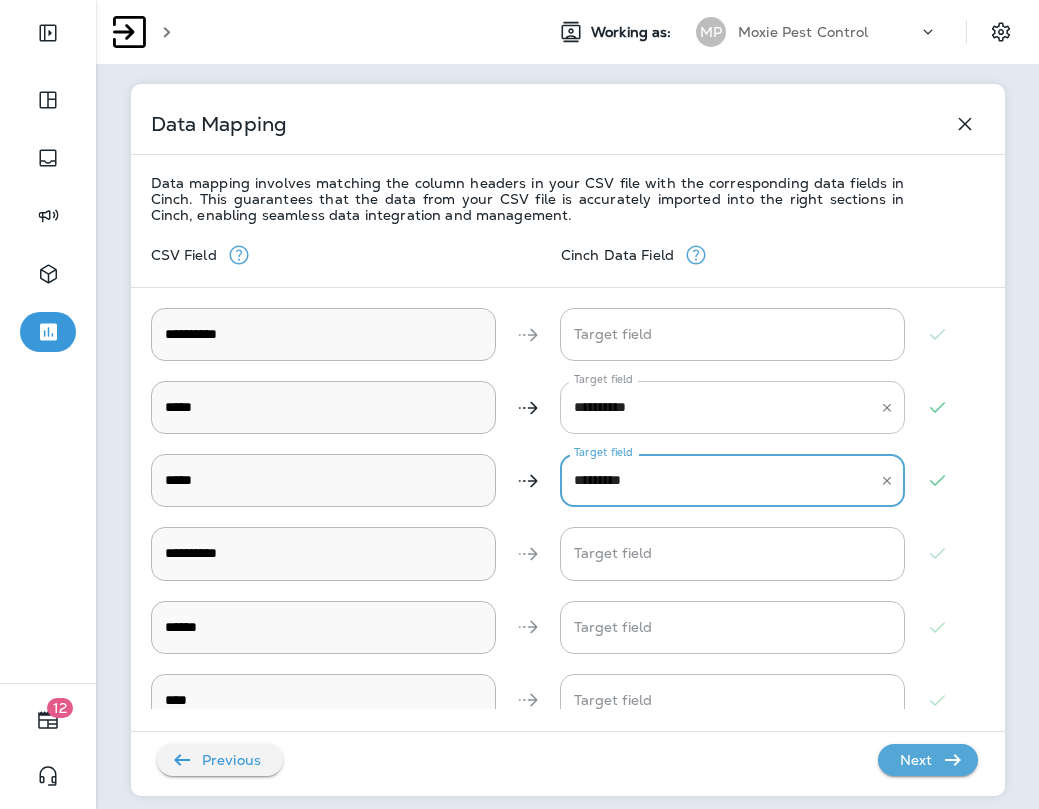scroll, scrollTop: 28, scrollLeft: 0, axis: vertical 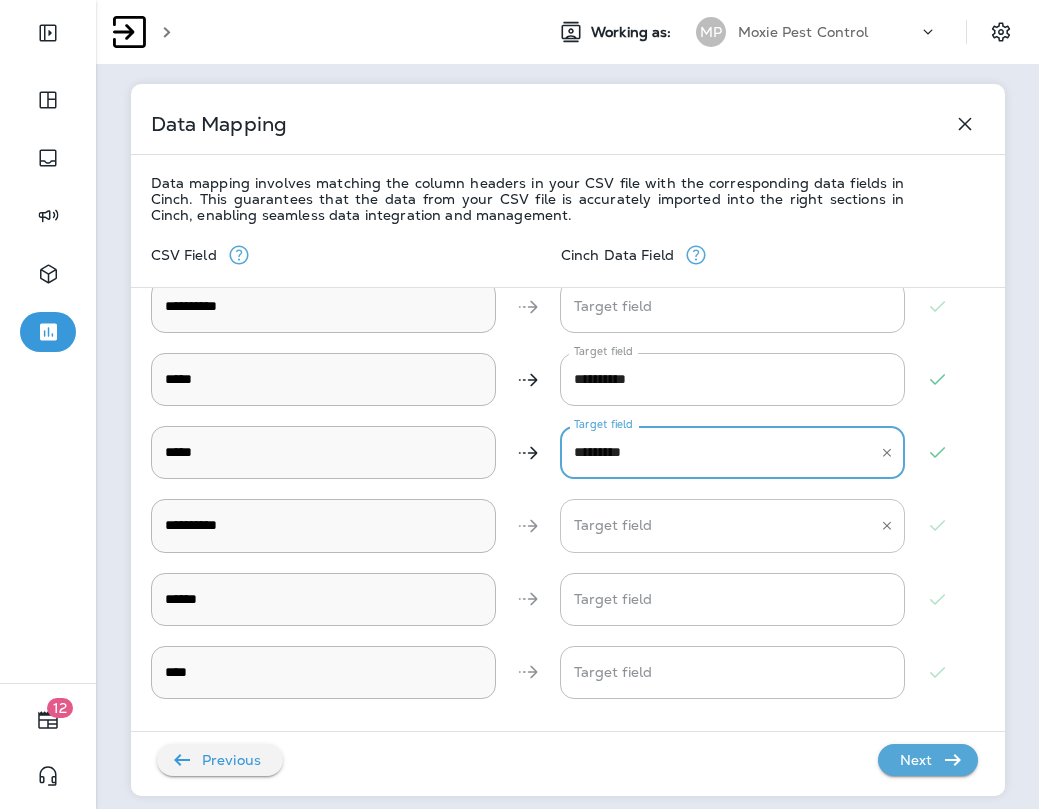 click on "Target field" at bounding box center [717, 525] 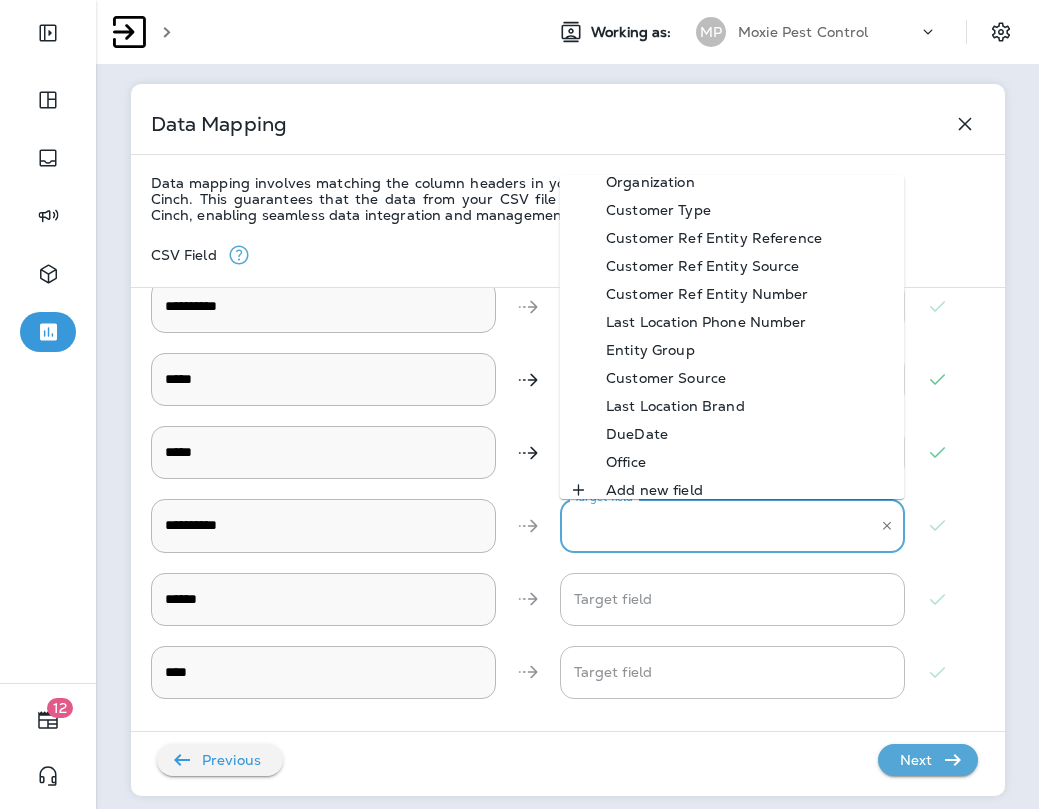 scroll, scrollTop: 280, scrollLeft: 0, axis: vertical 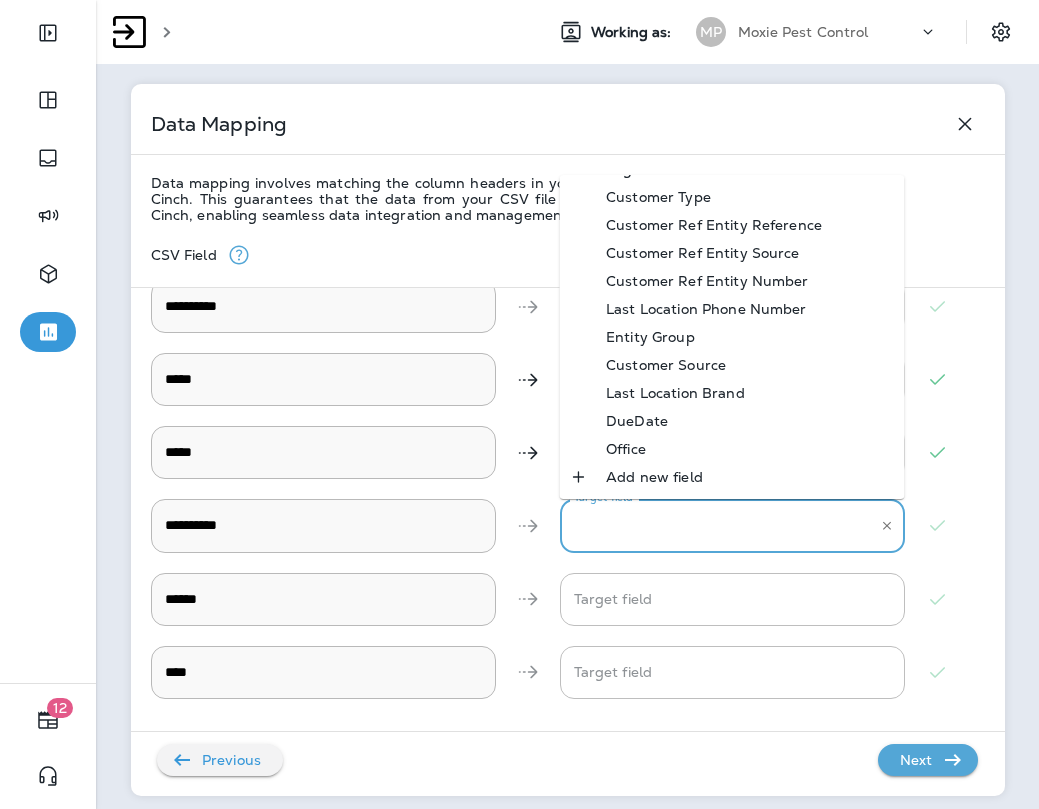 click on "Office" at bounding box center (732, 449) 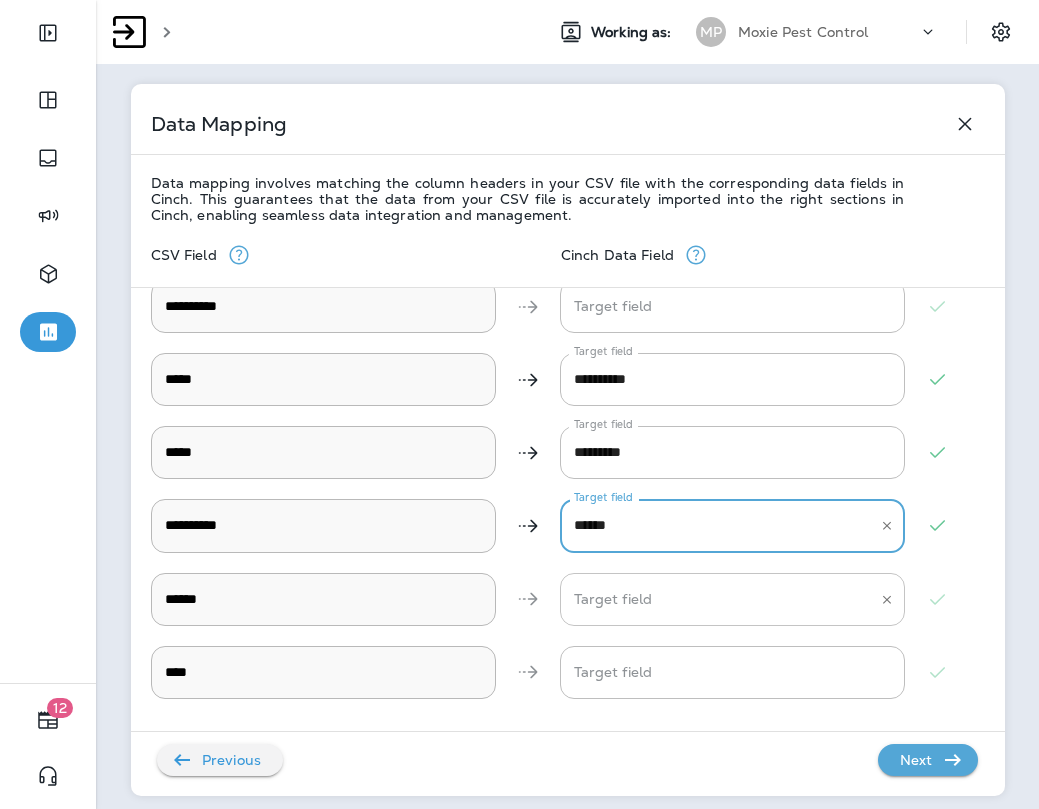 click on "Target field" at bounding box center (717, 599) 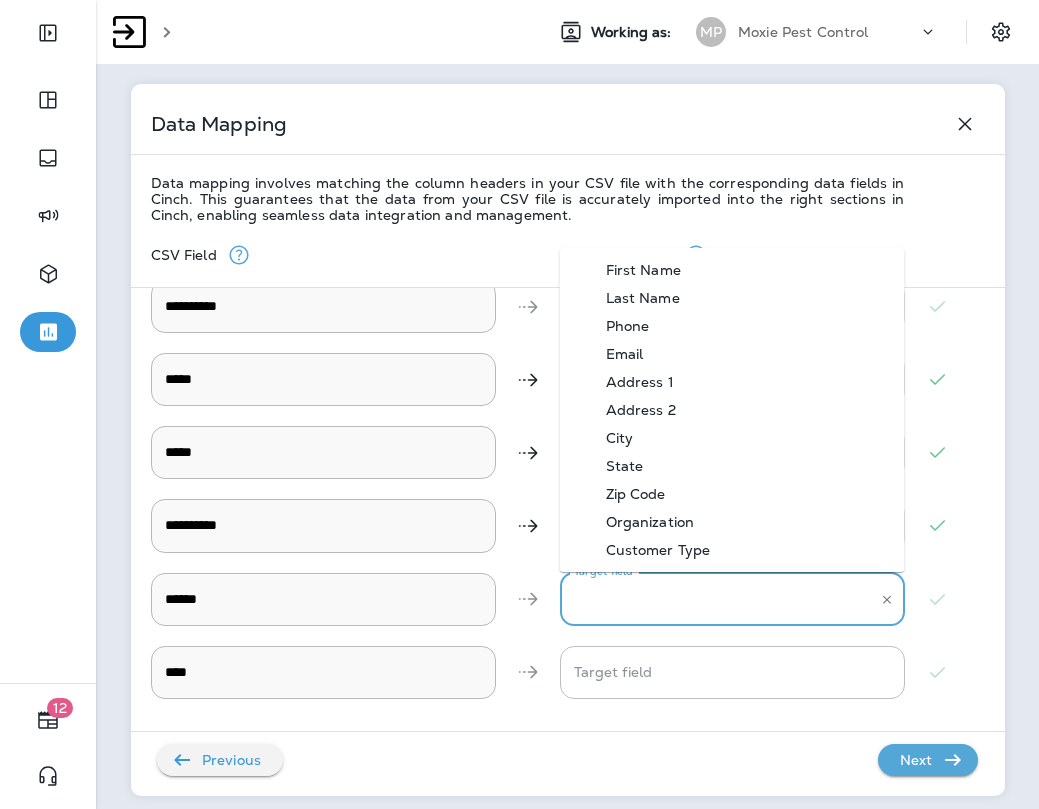 click on "Phone" at bounding box center (628, 326) 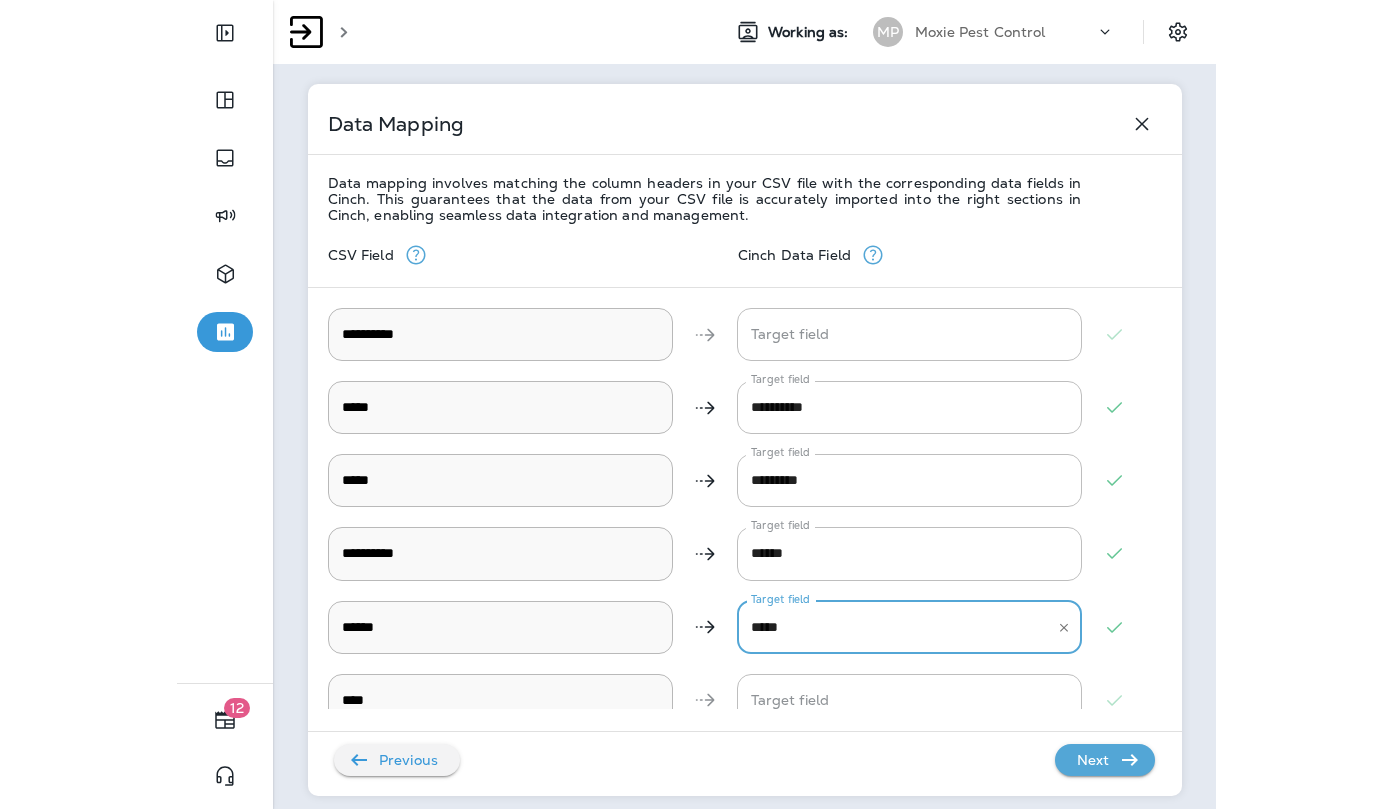 scroll, scrollTop: 28, scrollLeft: 0, axis: vertical 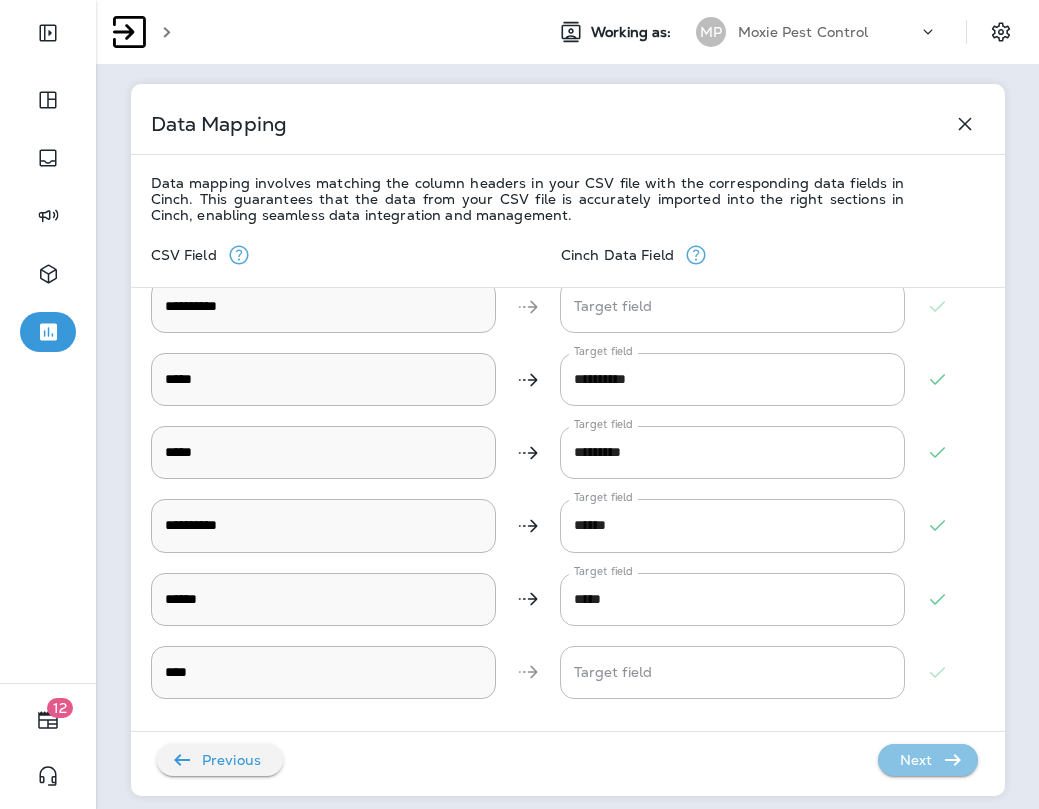click on "Next" at bounding box center (916, 760) 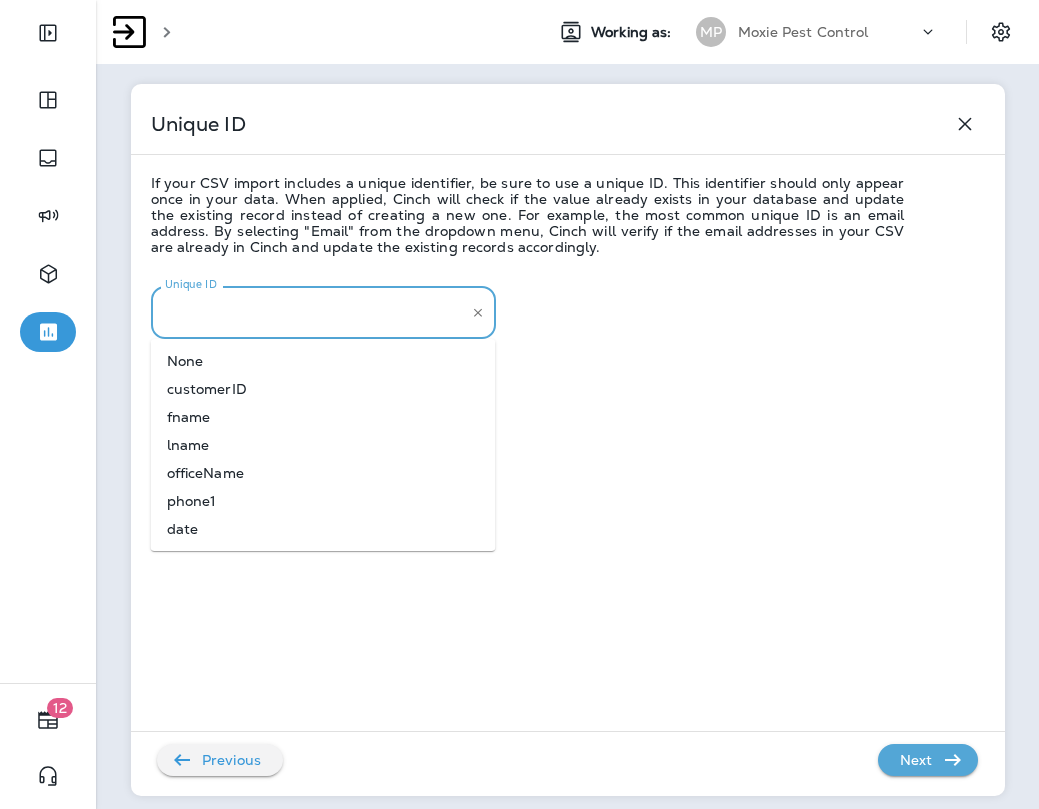 click on "Unique ID" at bounding box center (308, 312) 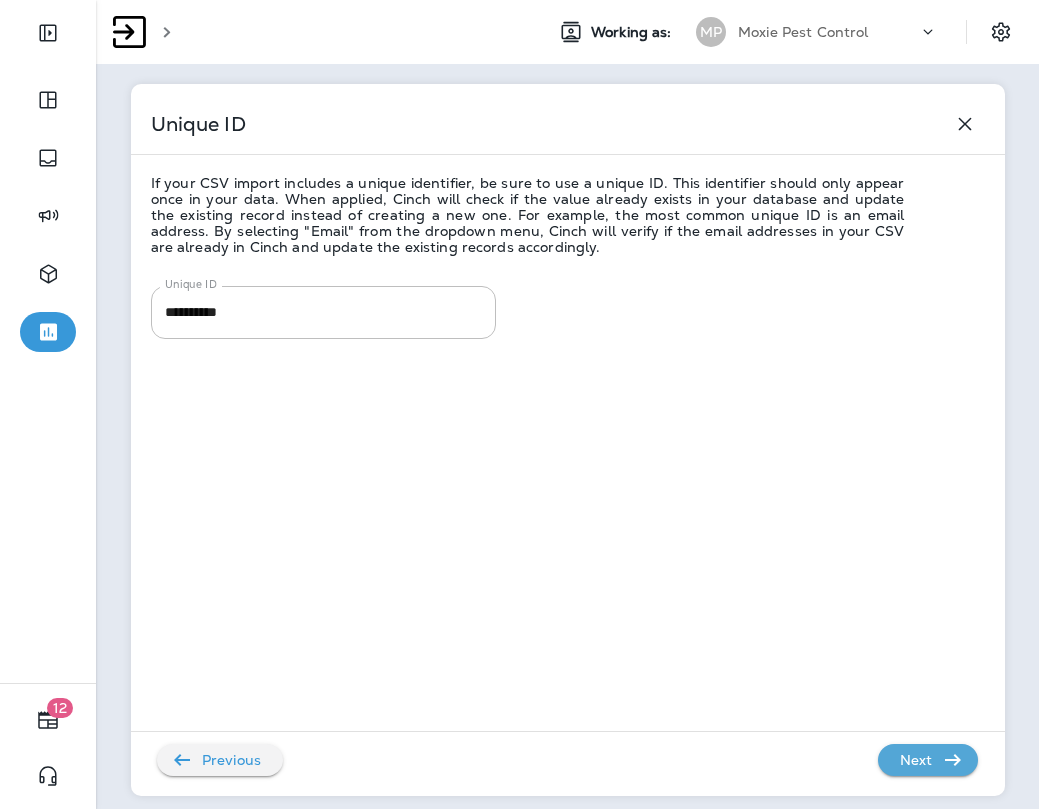 drag, startPoint x: 276, startPoint y: 384, endPoint x: 613, endPoint y: 567, distance: 383.4814 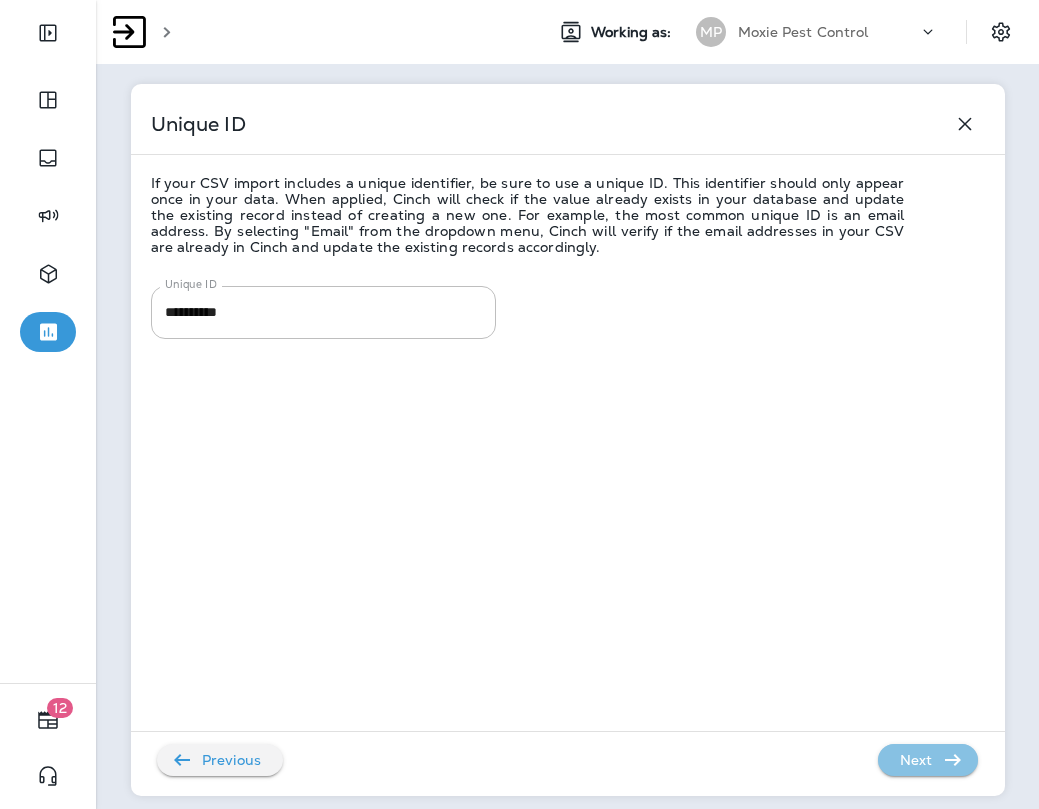 click on "Next" at bounding box center [916, 760] 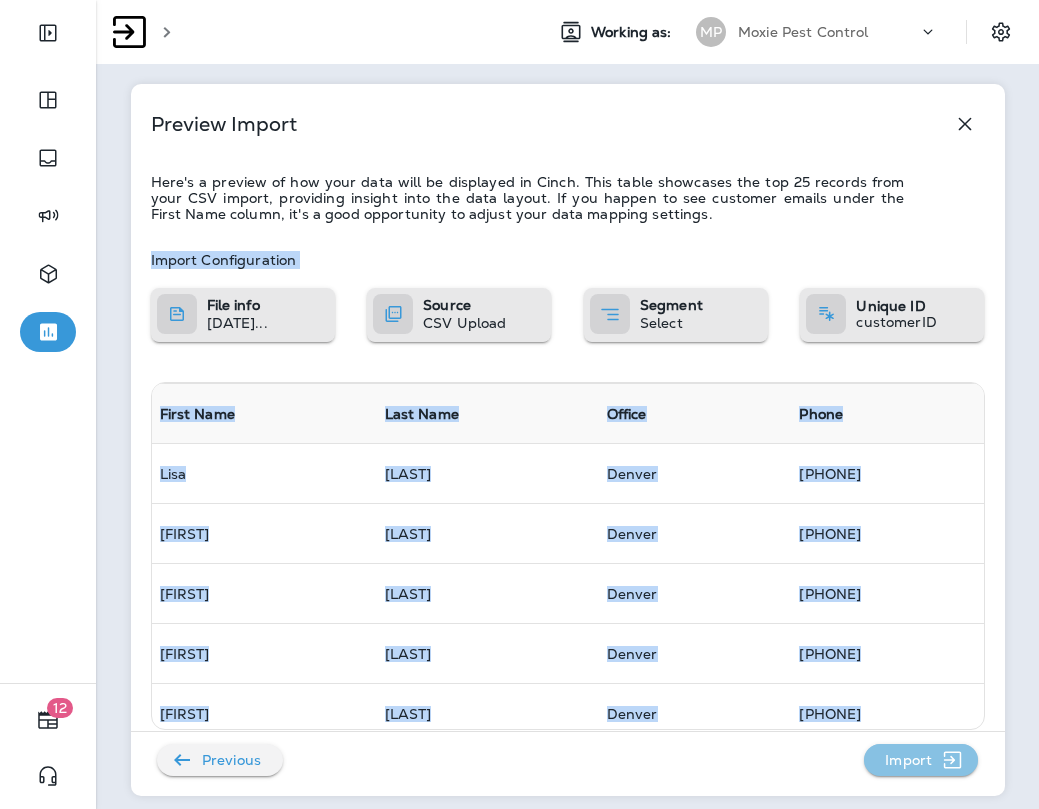 click on "Import" at bounding box center [908, 760] 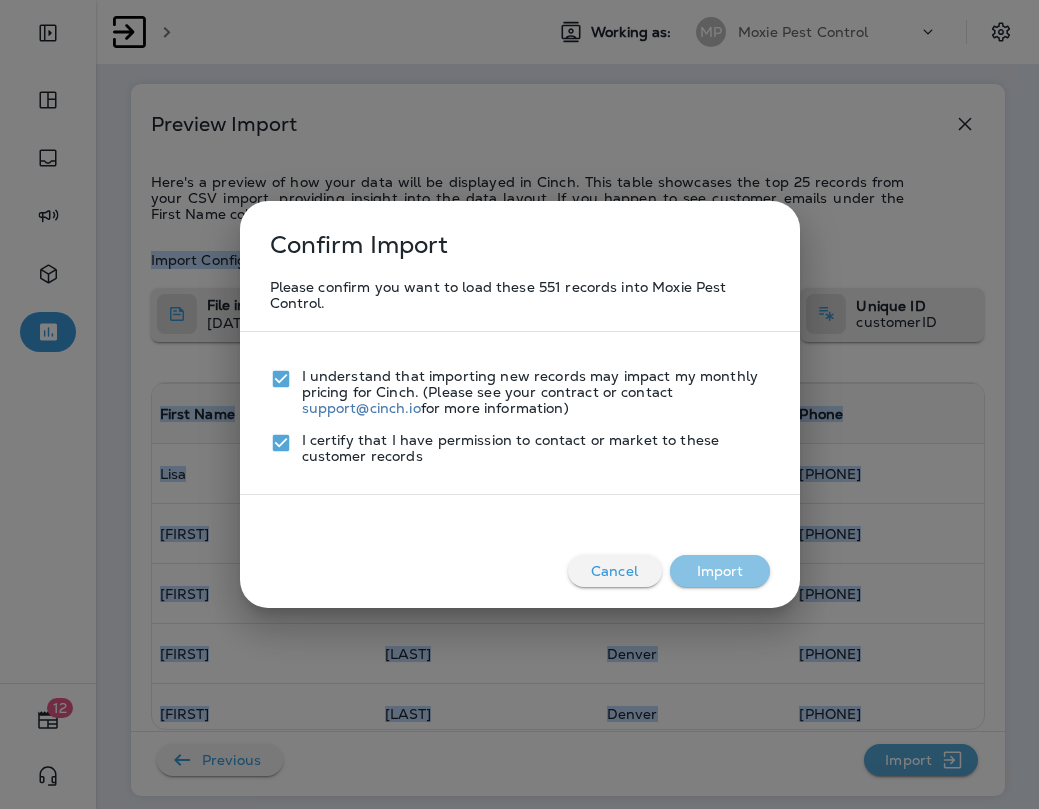 click on "Import" at bounding box center [720, 571] 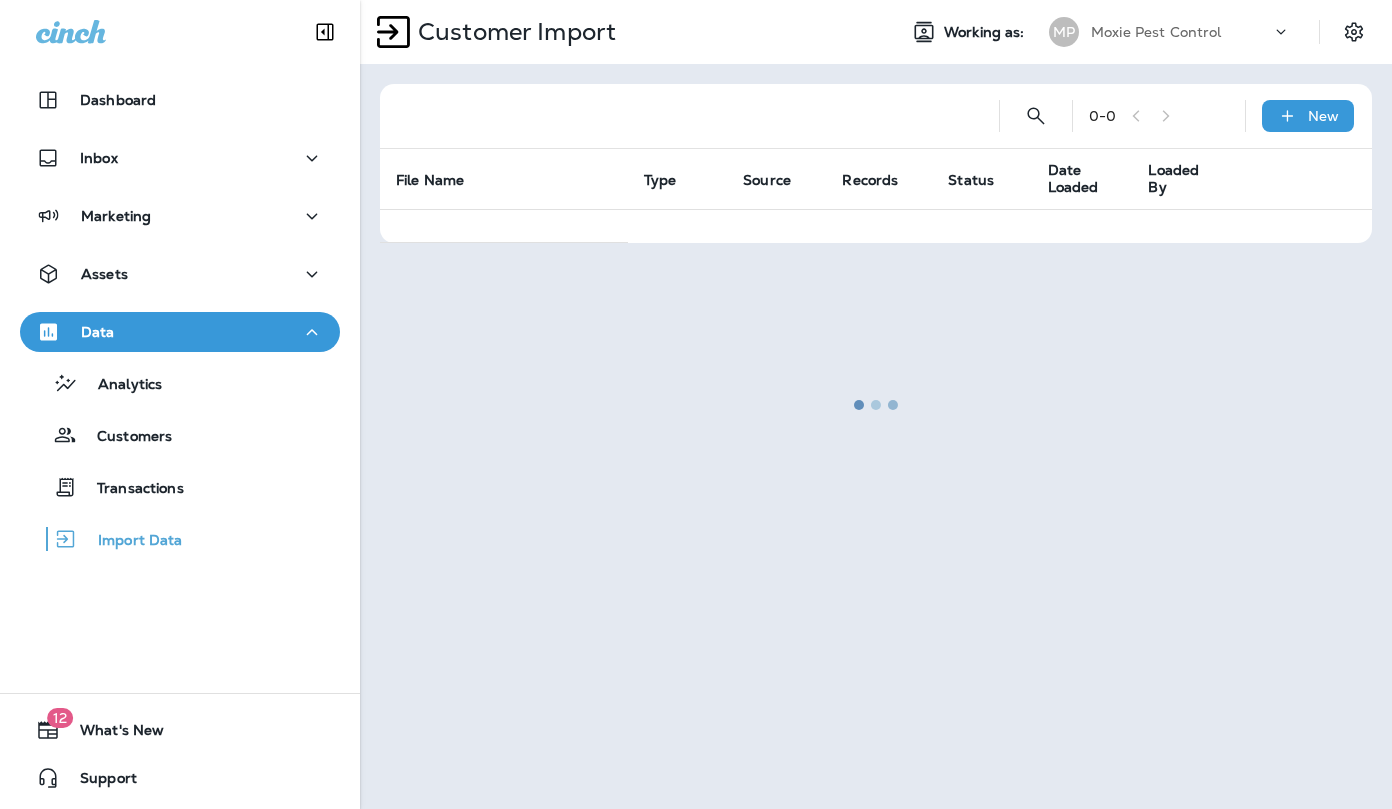 scroll, scrollTop: 0, scrollLeft: 0, axis: both 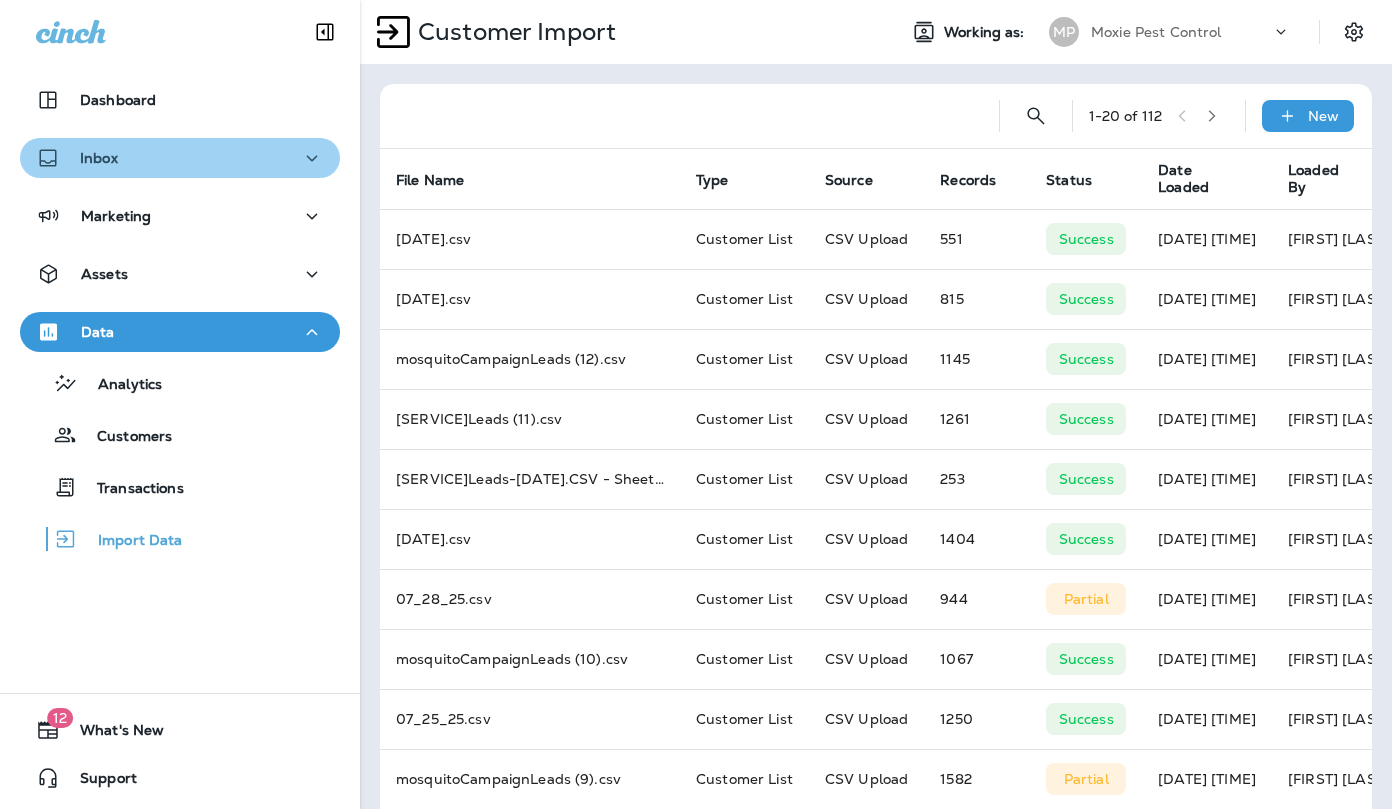 click on "Inbox" at bounding box center (180, 158) 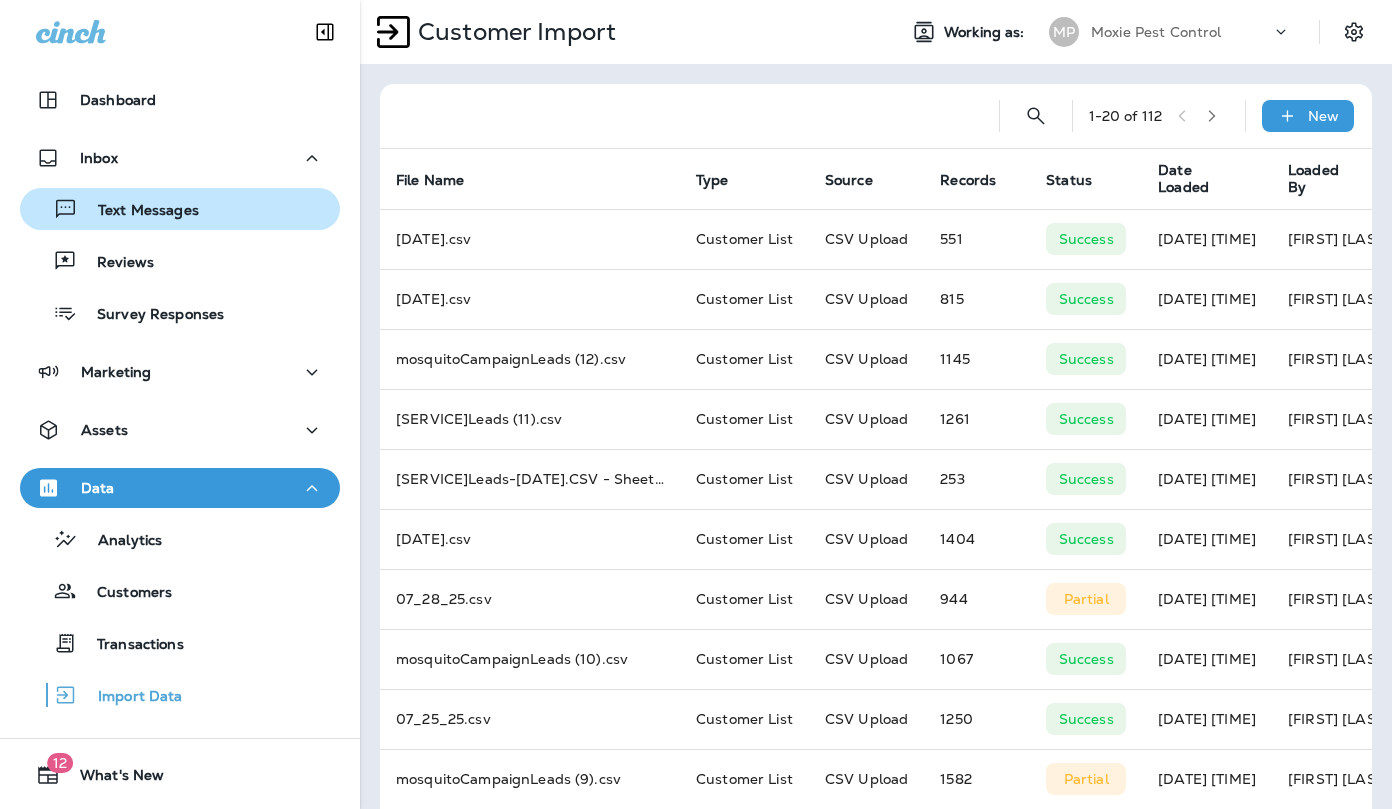 click on "Text Messages" at bounding box center (138, 211) 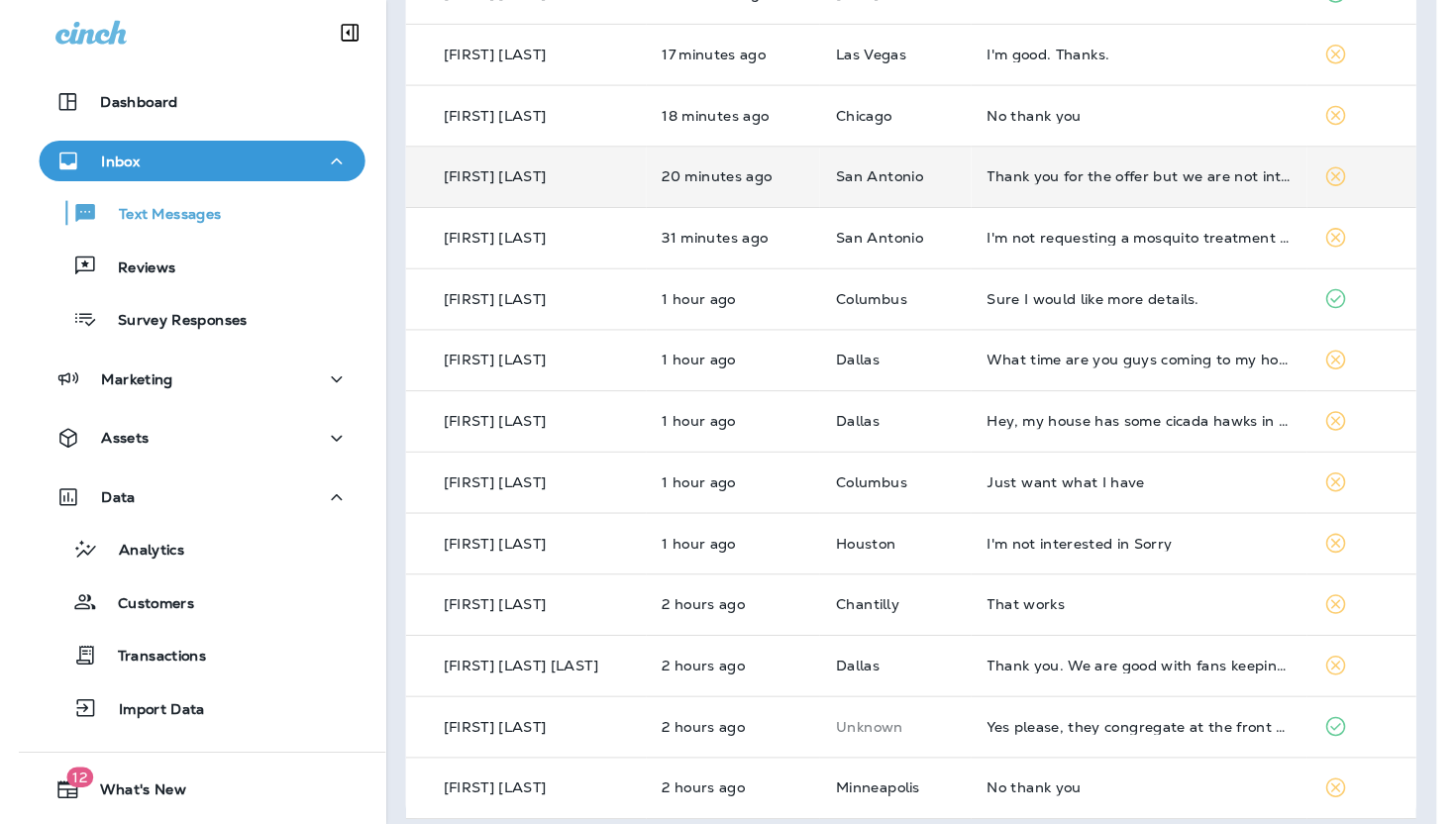 scroll, scrollTop: 0, scrollLeft: 0, axis: both 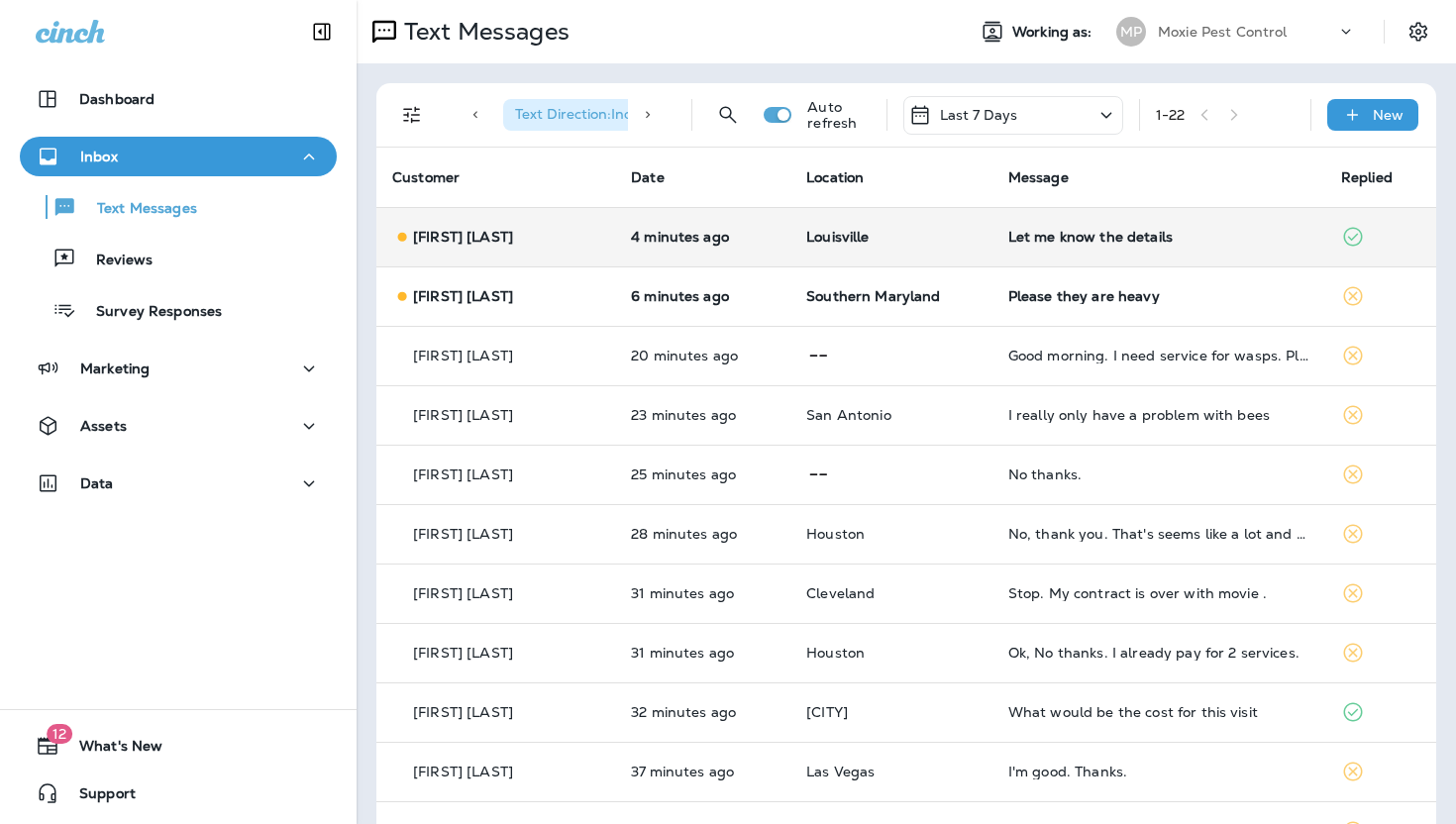 click on "Let me know the details" at bounding box center (1159, 237) 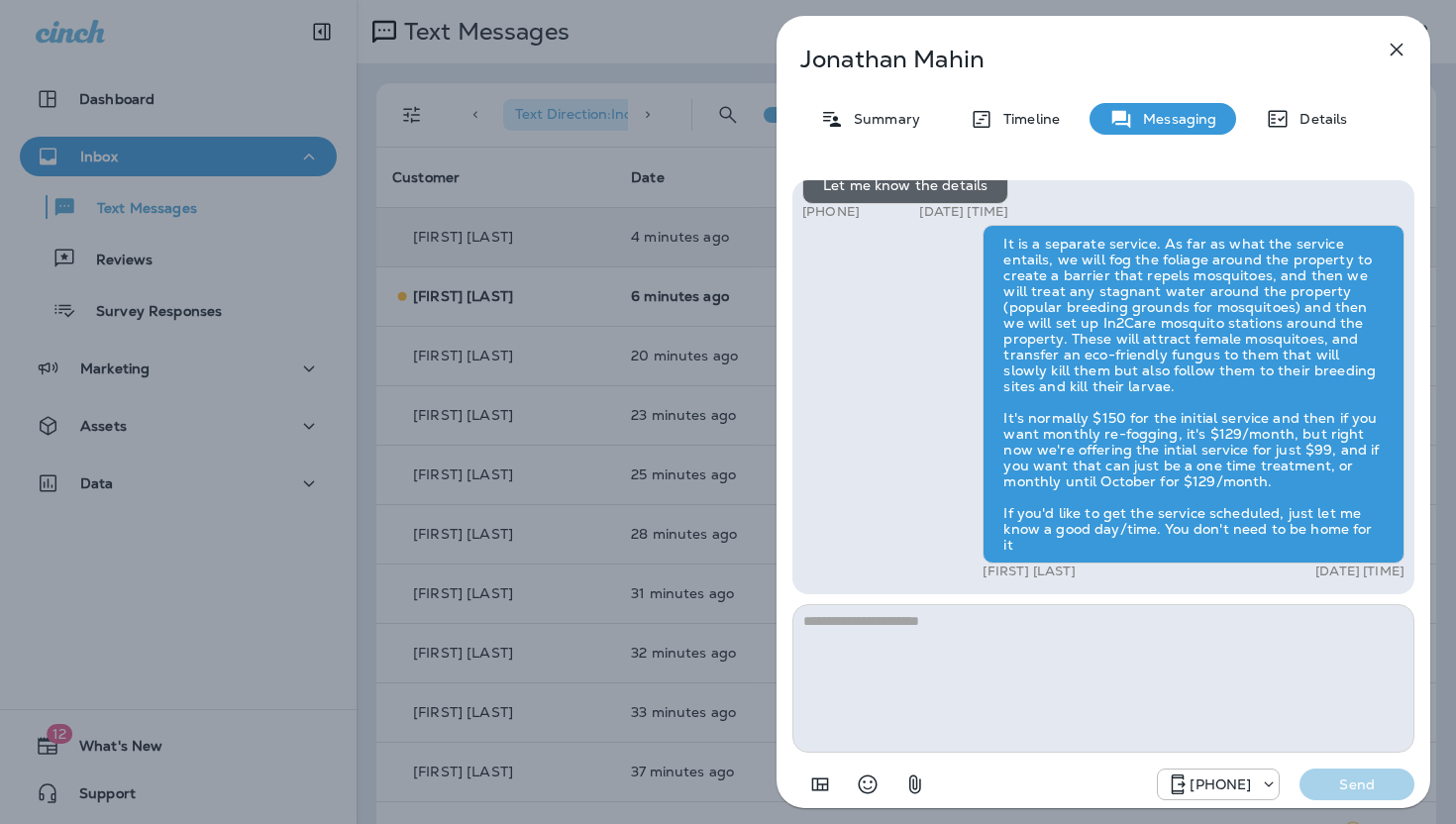 click 